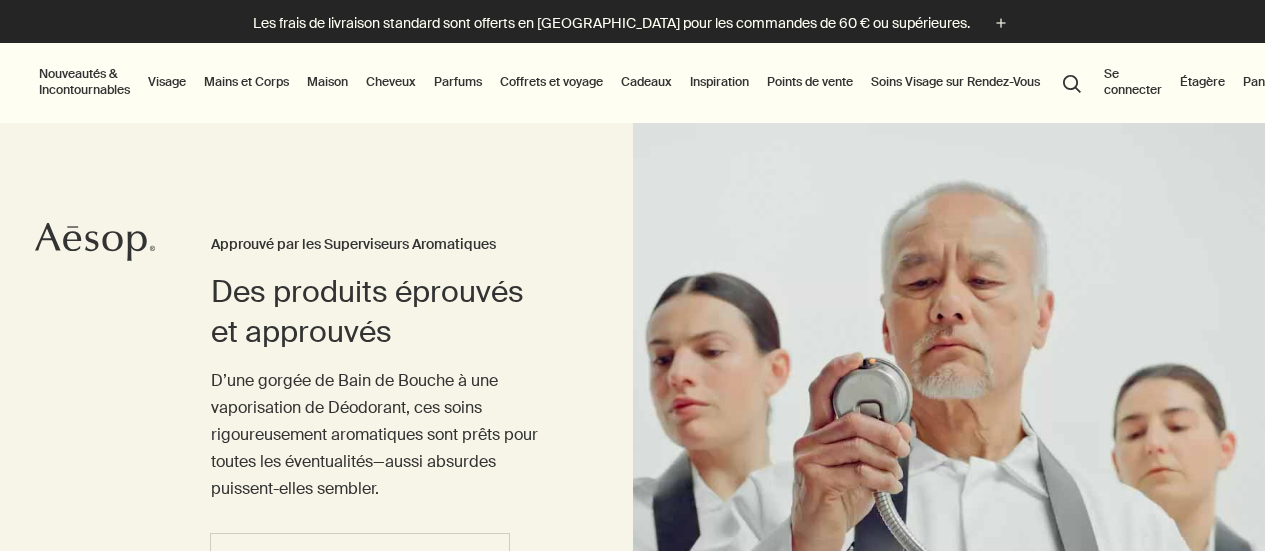 scroll, scrollTop: 0, scrollLeft: 0, axis: both 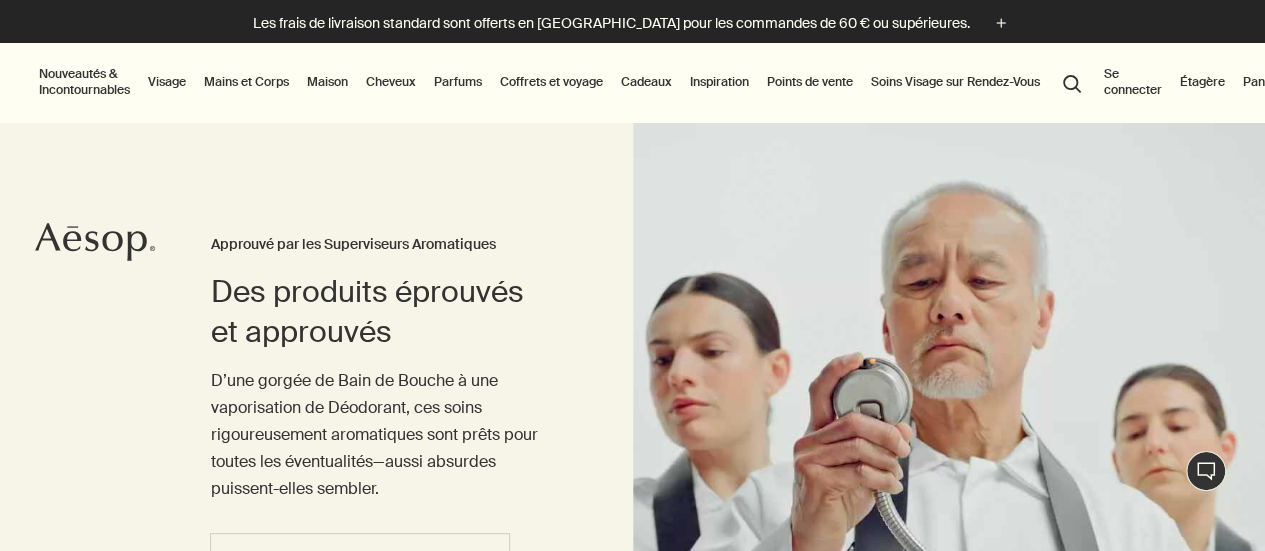 click on "Se connecter" at bounding box center [1133, 82] 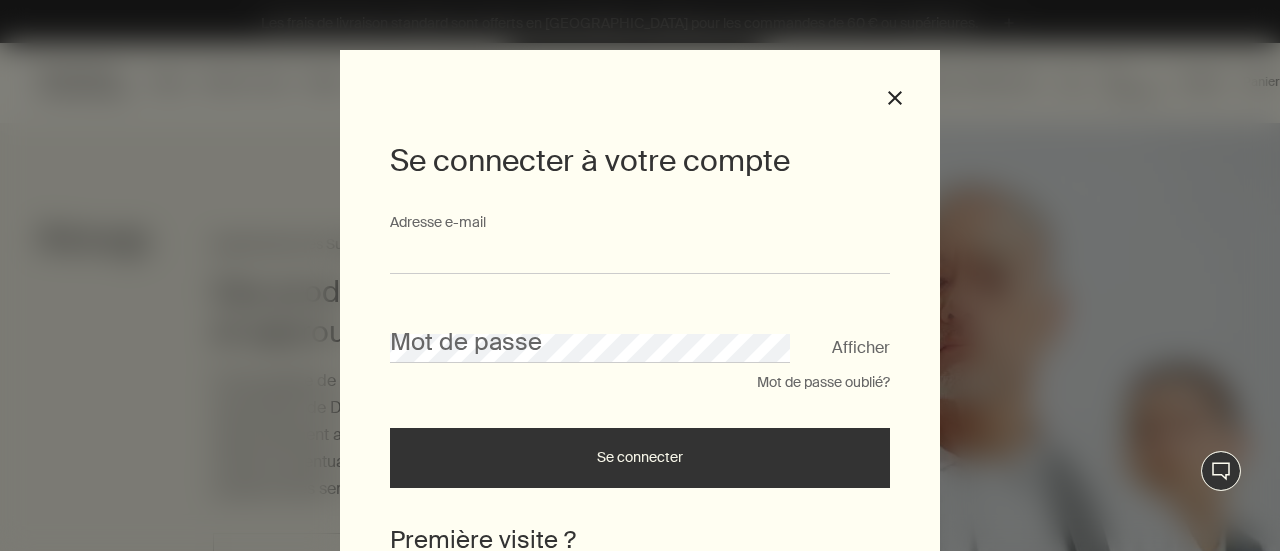 type on "**********" 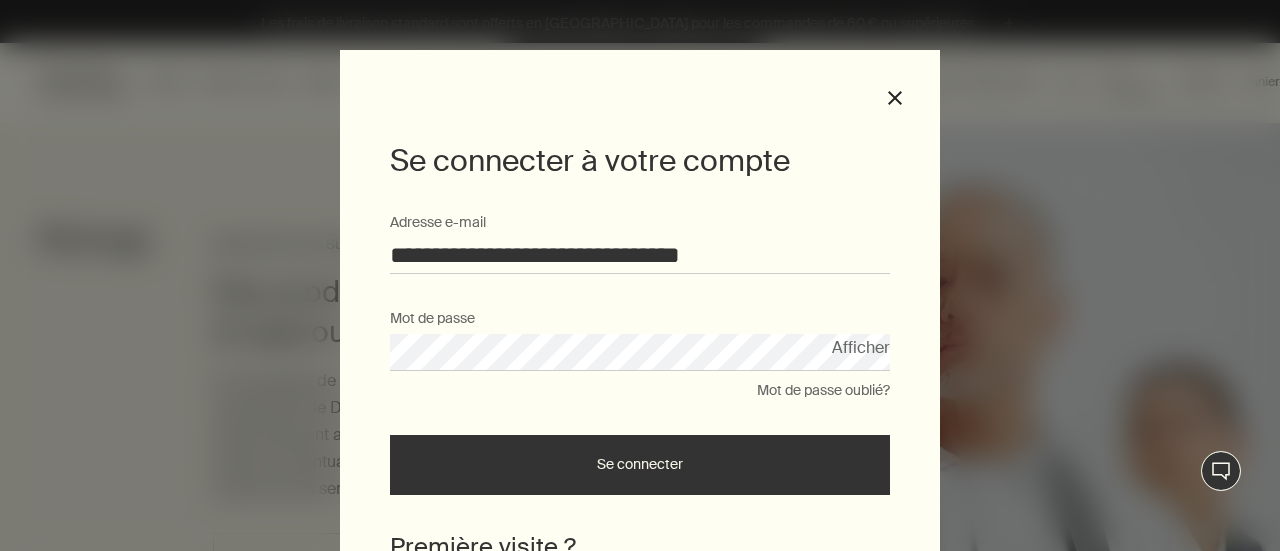 click on "Se connecter" at bounding box center (640, 465) 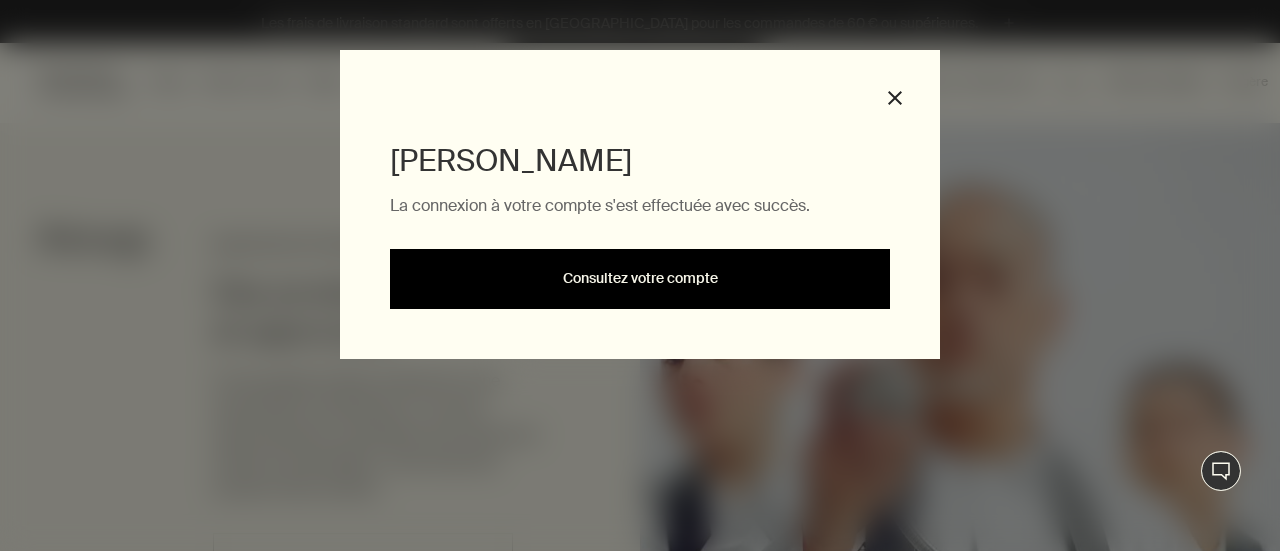 click on "Consultez votre compte" at bounding box center (640, 279) 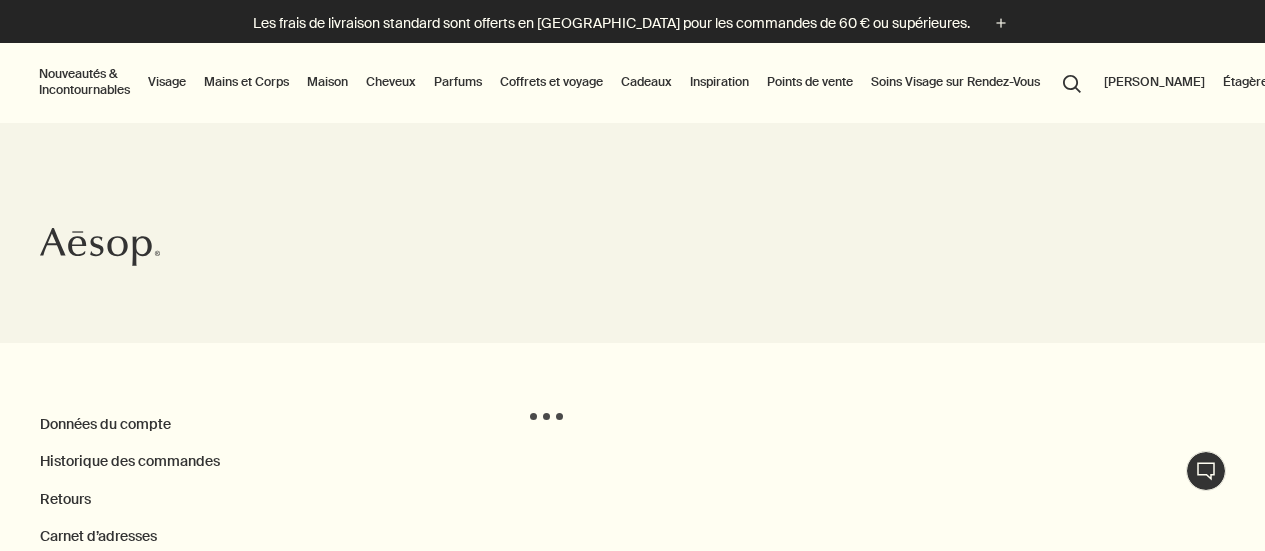 scroll, scrollTop: 0, scrollLeft: 0, axis: both 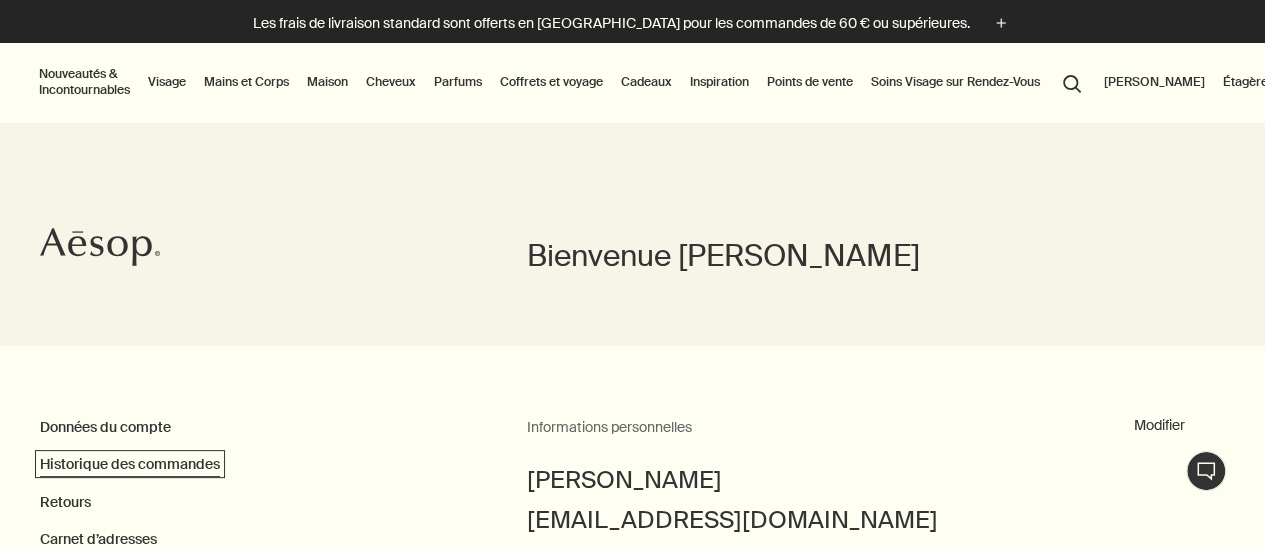 click on "Historique des commandes" at bounding box center [130, 464] 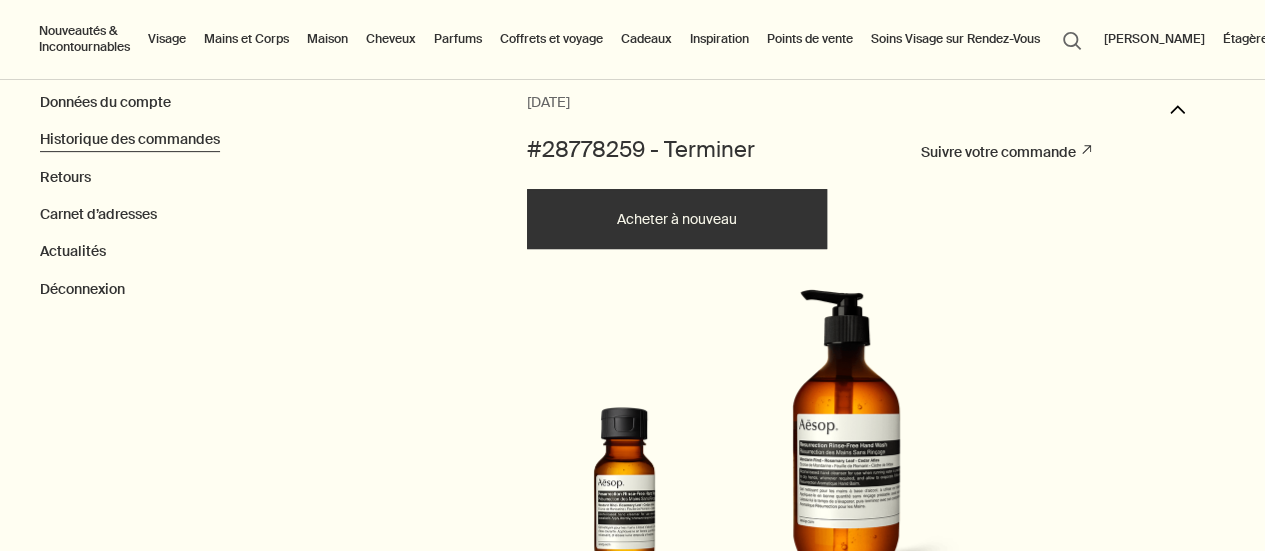 scroll, scrollTop: 320, scrollLeft: 0, axis: vertical 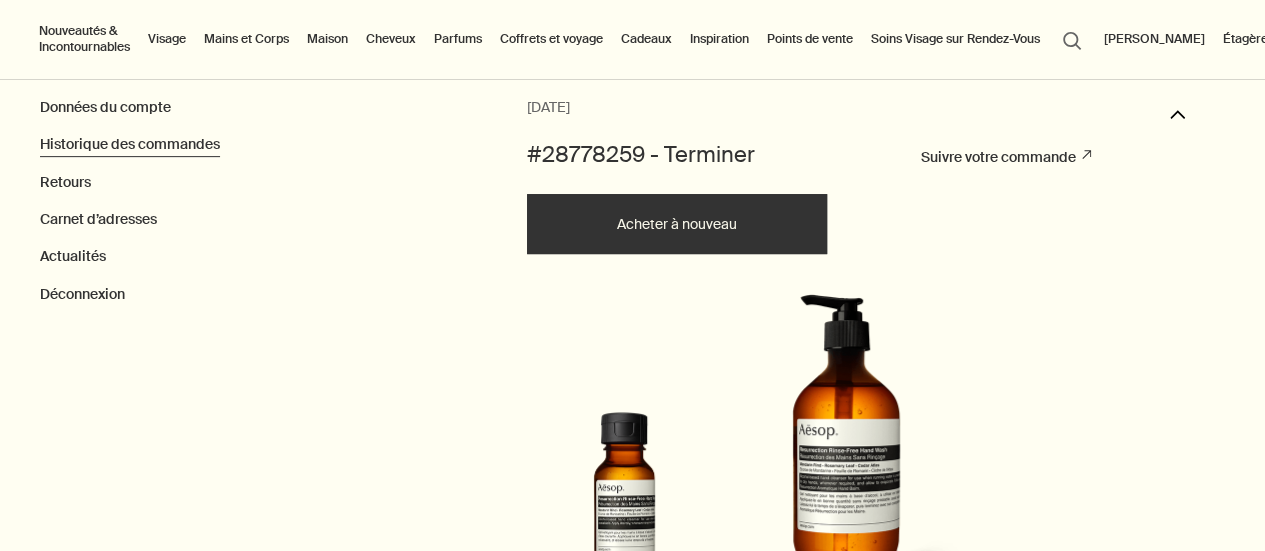 click on "Acheter à nouveau" at bounding box center (677, 224) 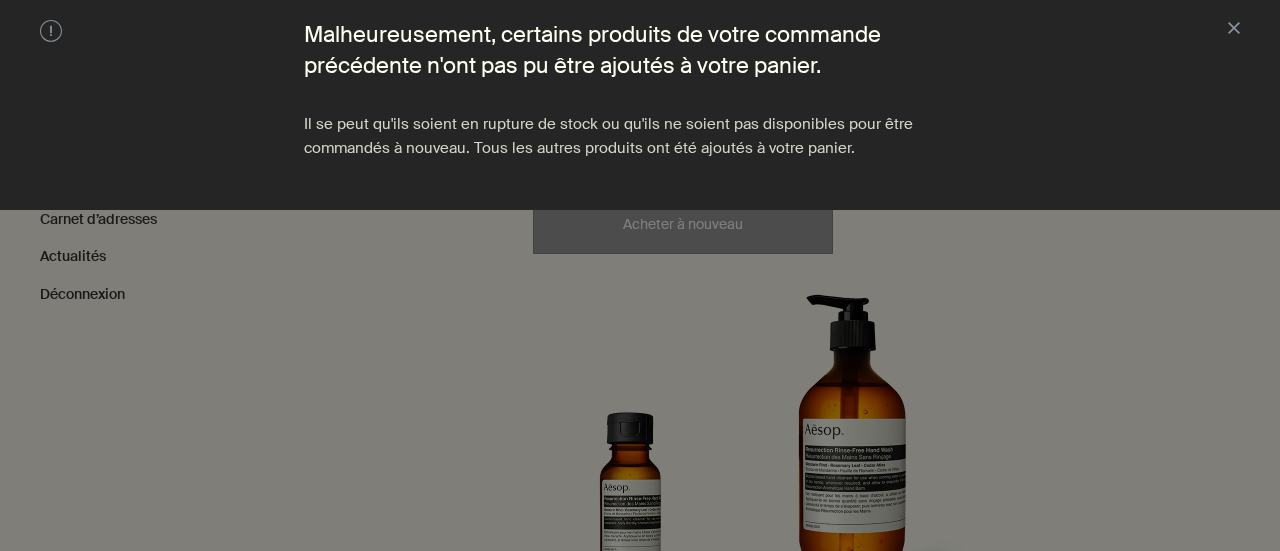 click on "warning Malheureusement, certains produits de votre commande précédente n'ont pas pu être ajoutés à votre panier. Il se peut qu'ils soient en rupture de stock ou qu'ils ne soient pas disponibles pour être commandés à nouveau. Tous les autres produits ont été ajoutés à votre panier. close" at bounding box center [640, 105] 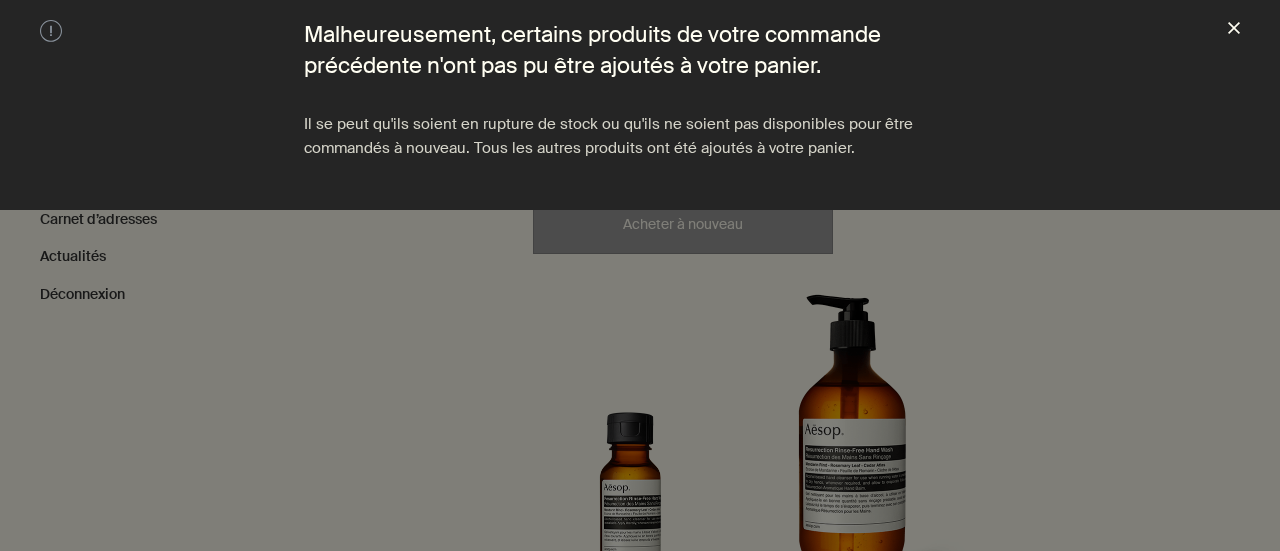 click on "close" at bounding box center (1234, 30) 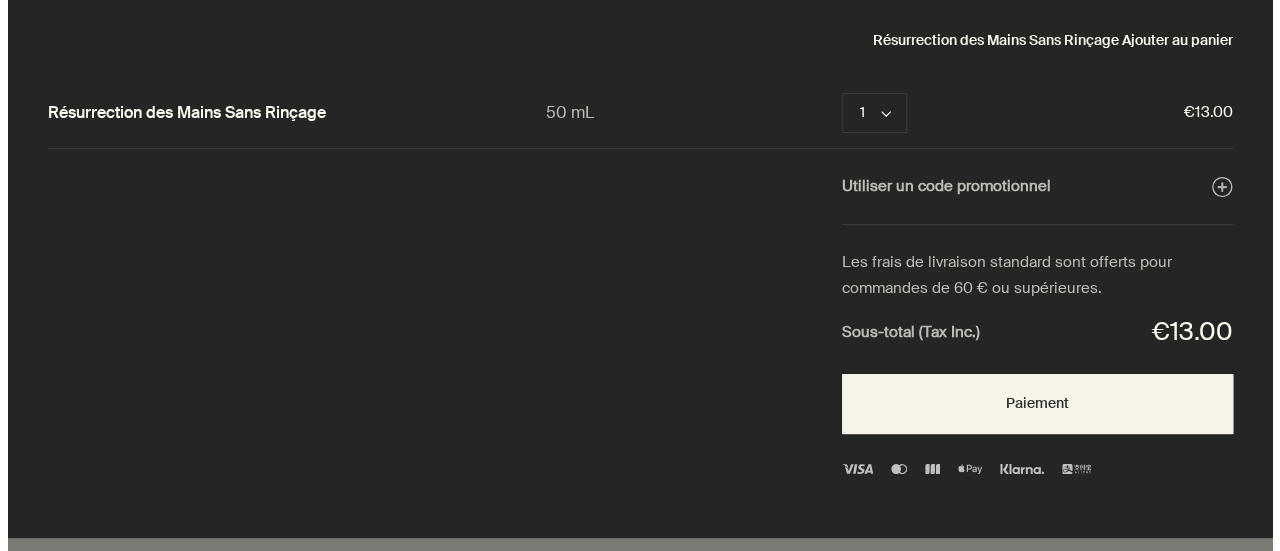 scroll, scrollTop: 0, scrollLeft: 0, axis: both 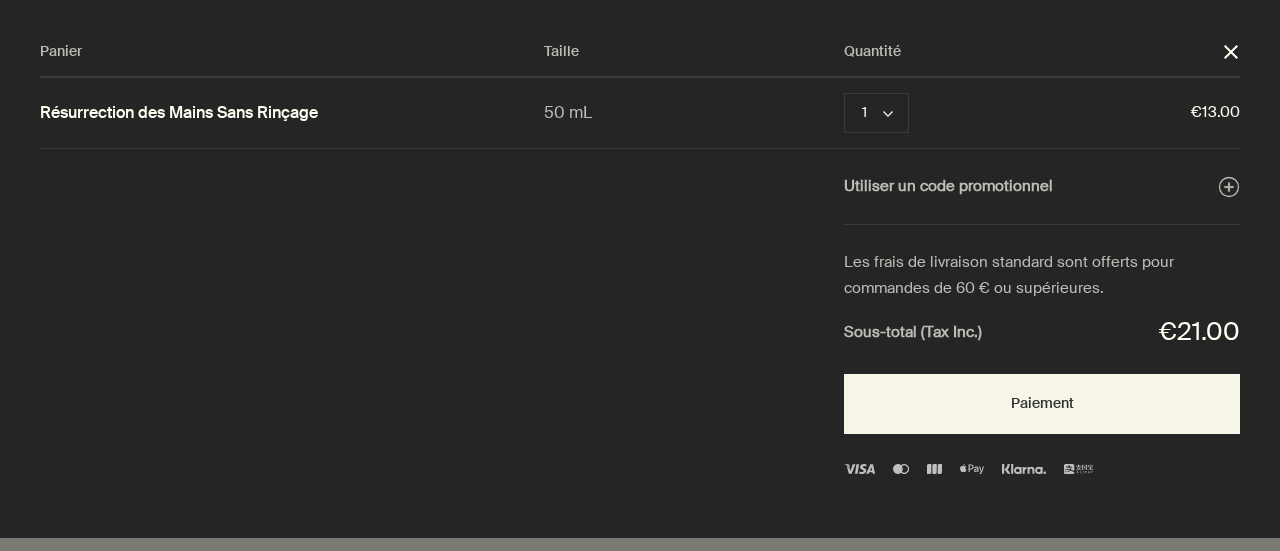 click on "close" at bounding box center [1231, 52] 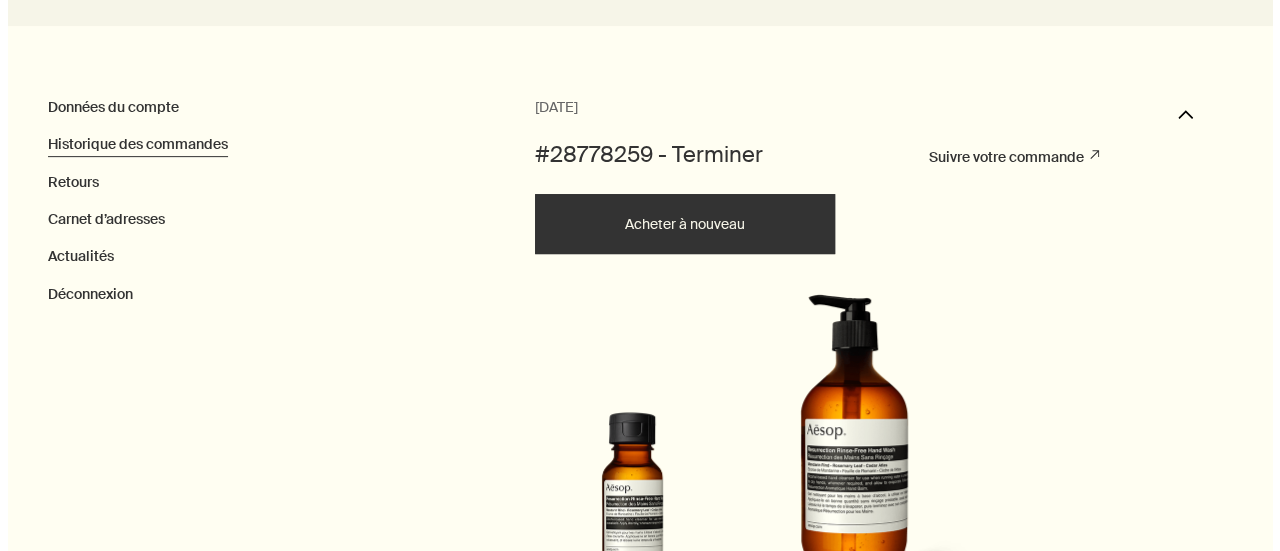 scroll, scrollTop: 0, scrollLeft: 0, axis: both 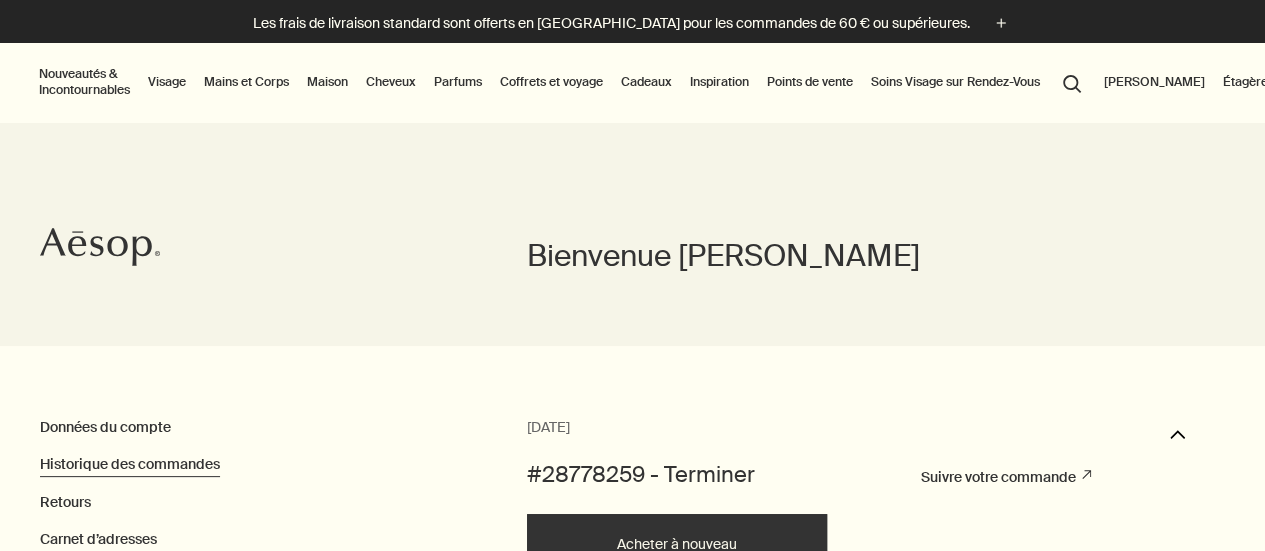 click on "Mains et Corps" at bounding box center (246, 82) 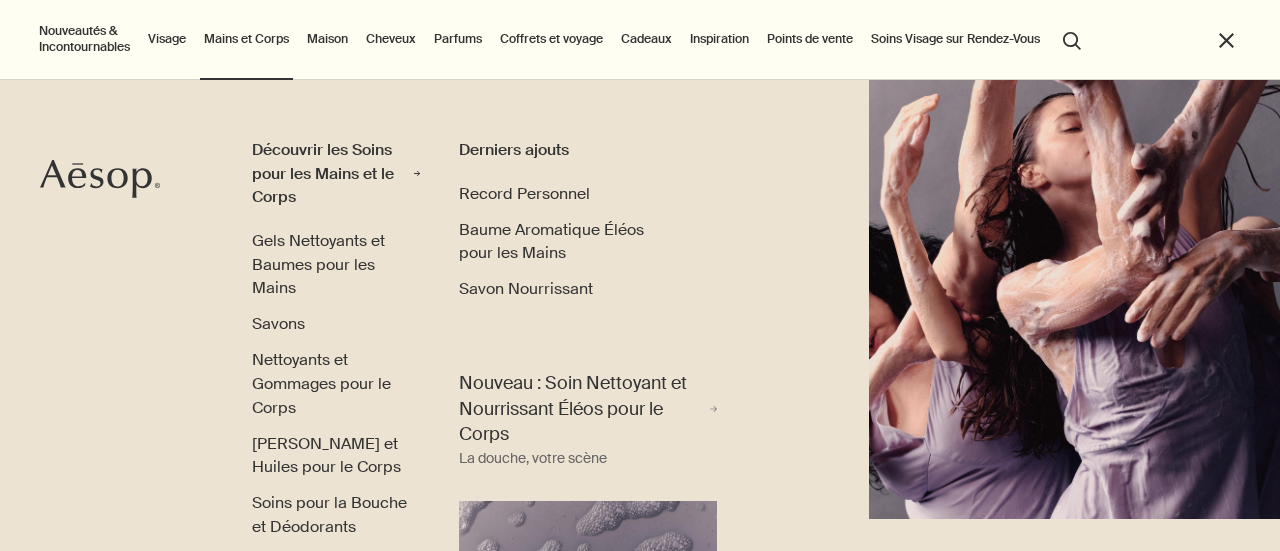 scroll, scrollTop: 31, scrollLeft: 0, axis: vertical 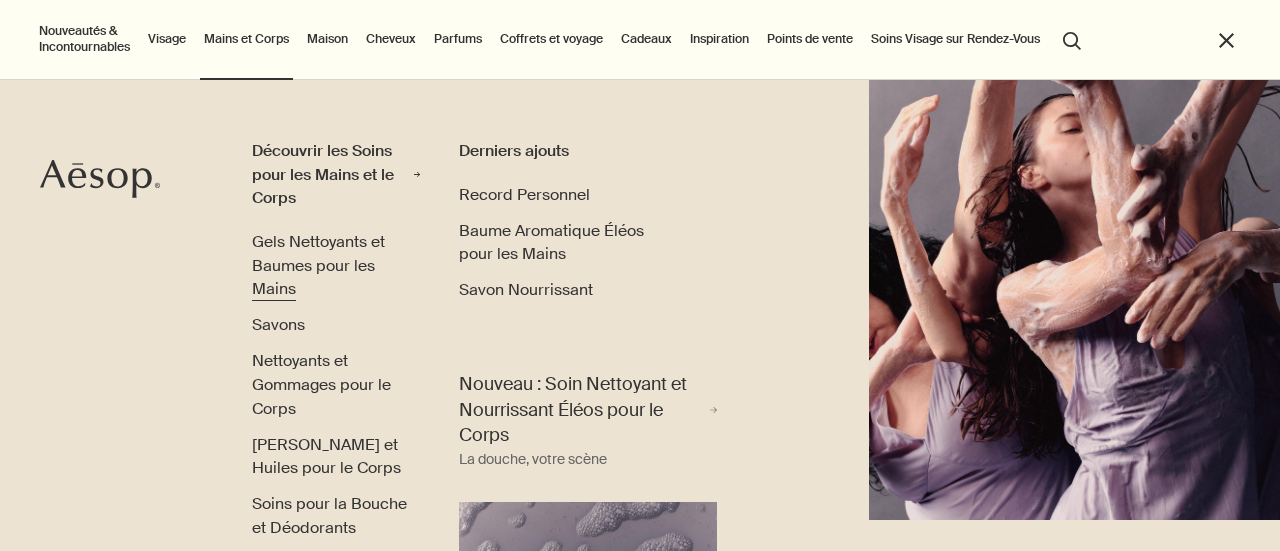 click on "Gels Nettoyants et Baumes pour les Mains" at bounding box center (318, 265) 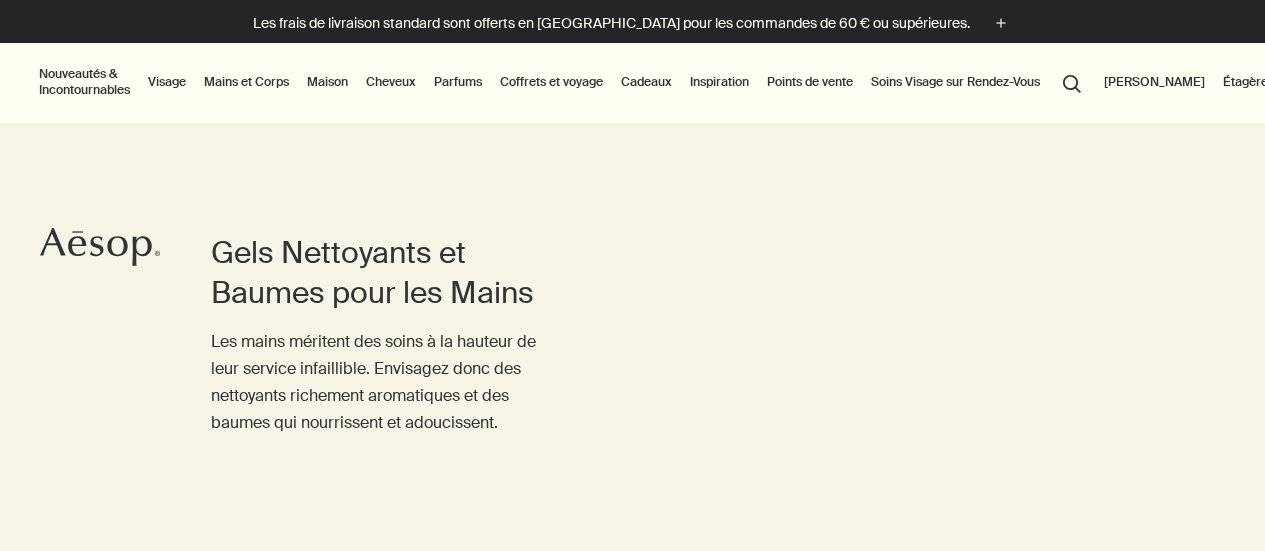 scroll, scrollTop: 0, scrollLeft: 0, axis: both 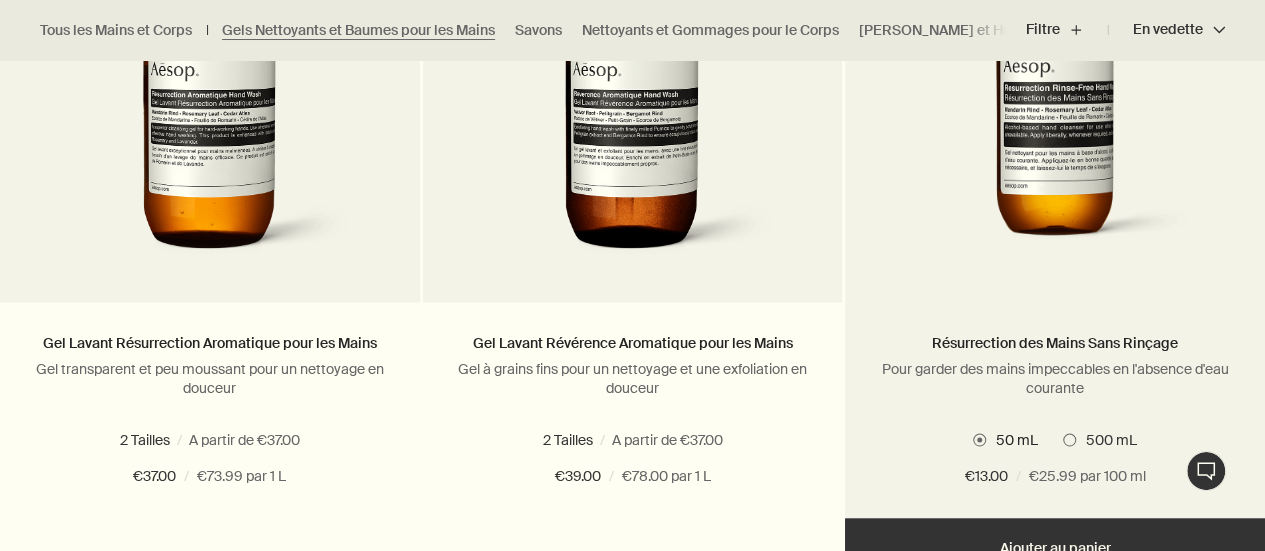 click at bounding box center (1069, 439) 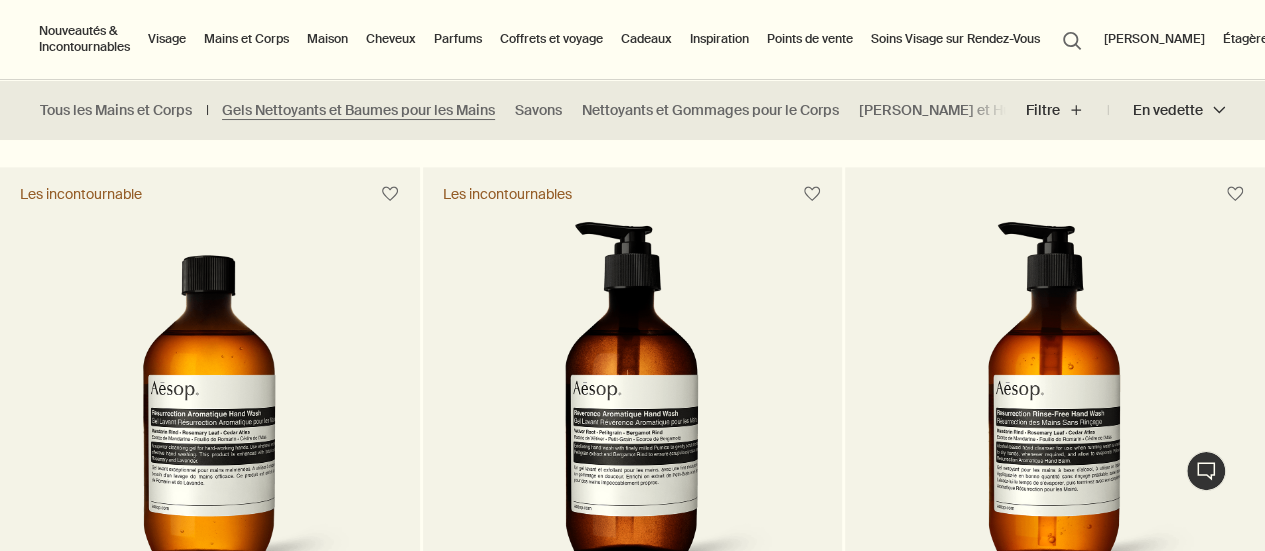 scroll, scrollTop: 1200, scrollLeft: 0, axis: vertical 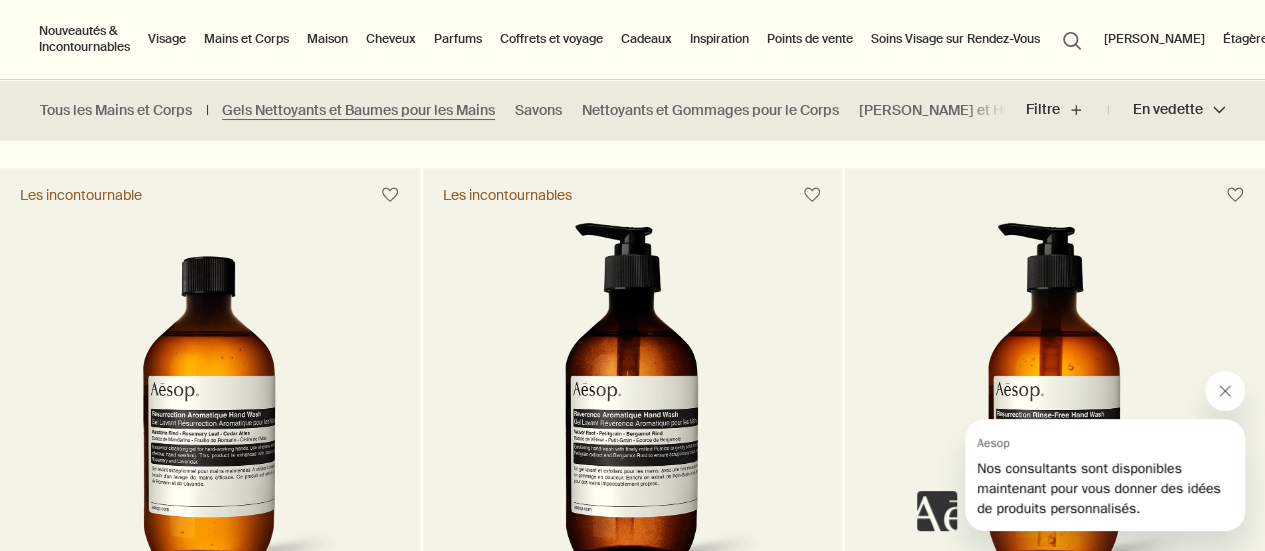 click 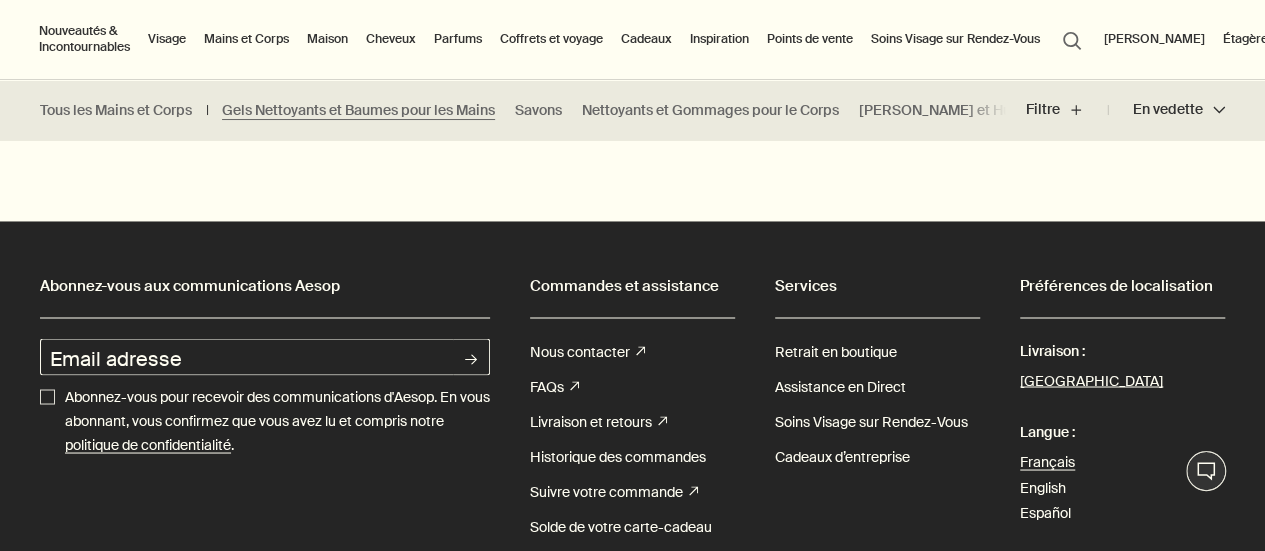 scroll, scrollTop: 5350, scrollLeft: 0, axis: vertical 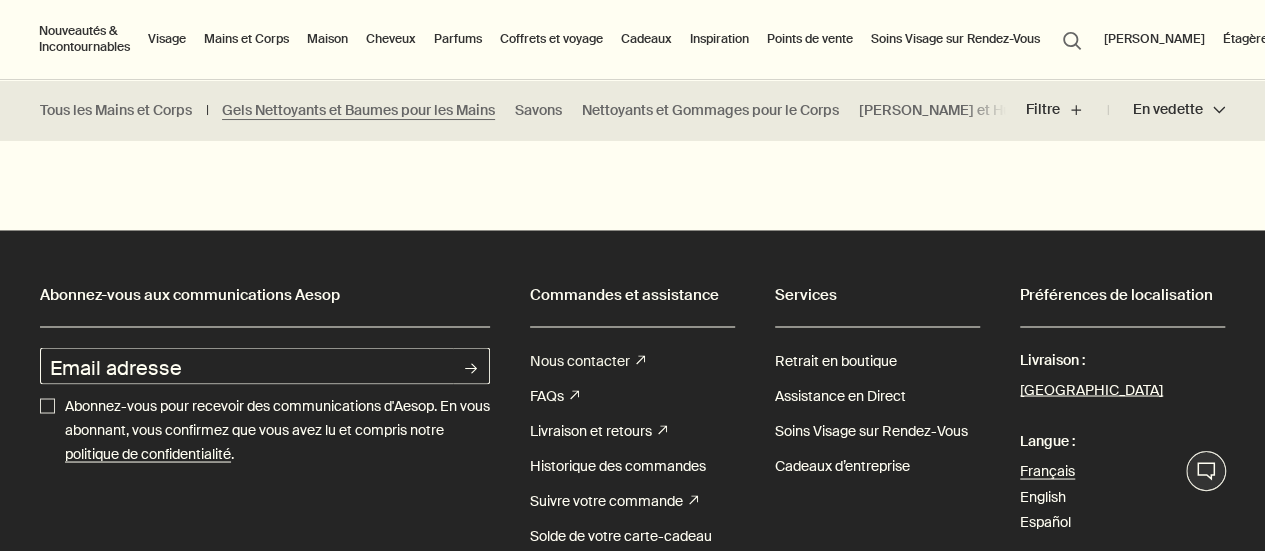 click on "Nous contacter   rightUpArrow" at bounding box center [587, 360] 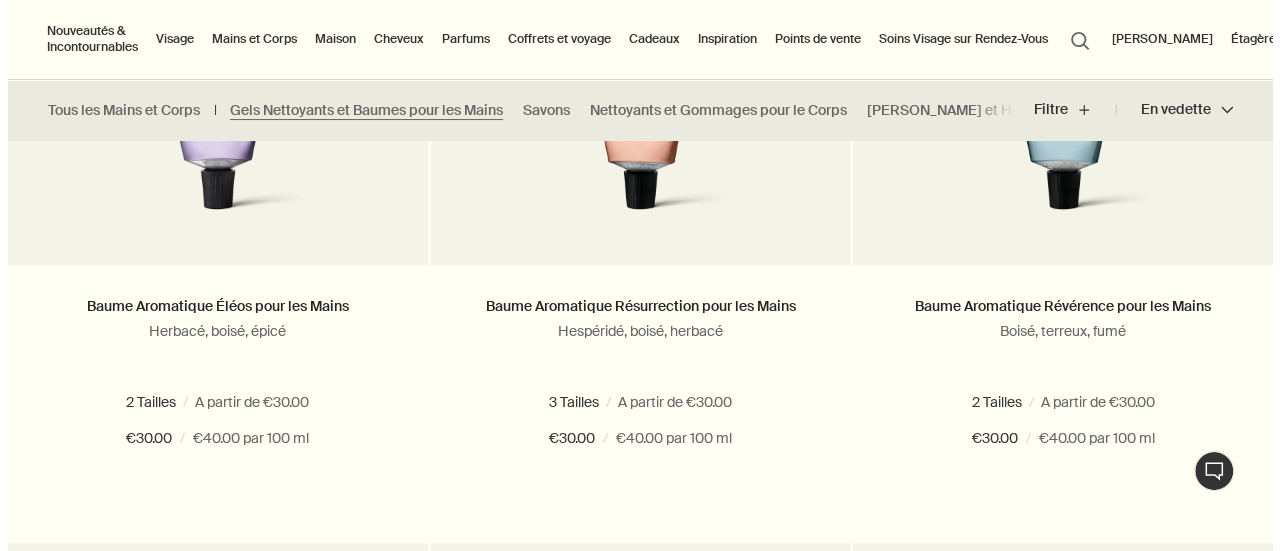 scroll, scrollTop: 693, scrollLeft: 0, axis: vertical 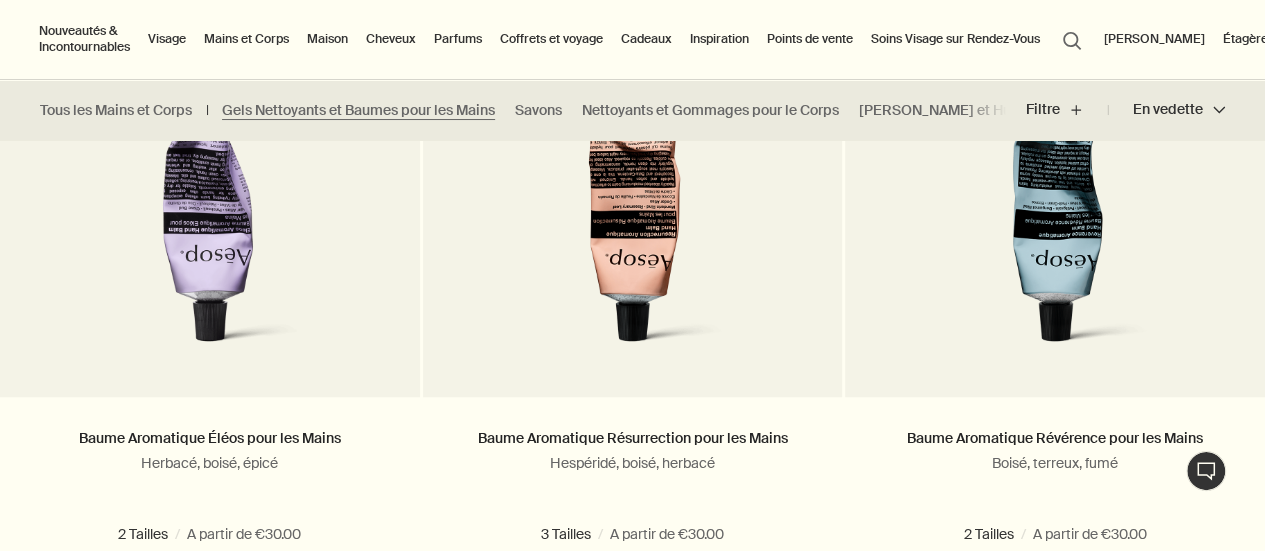 click on "Points de vente" at bounding box center (810, 39) 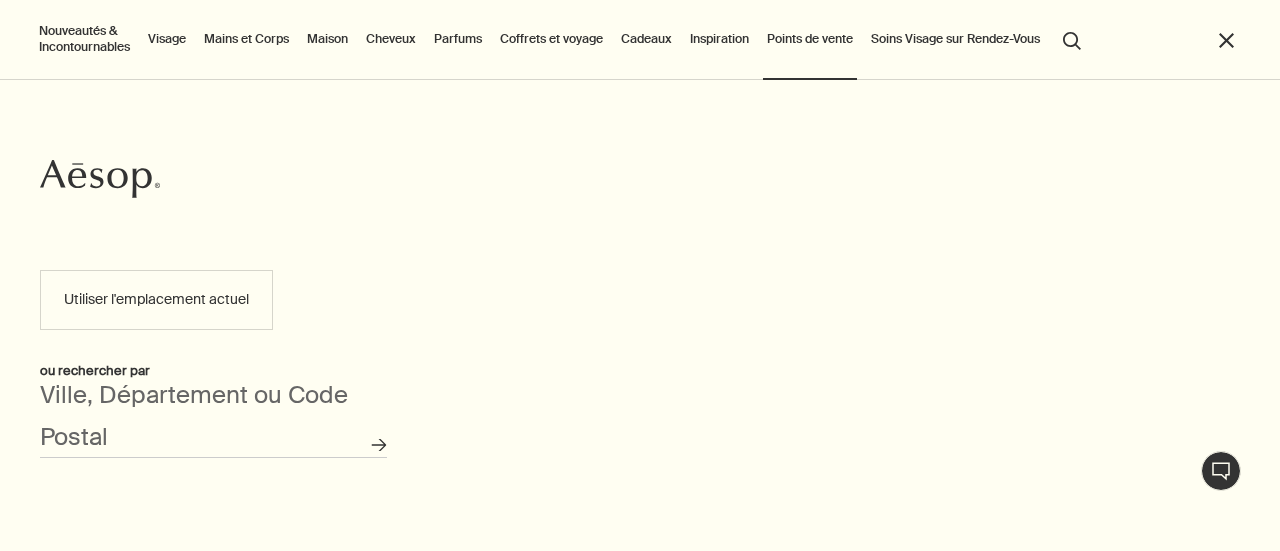 scroll, scrollTop: 0, scrollLeft: 0, axis: both 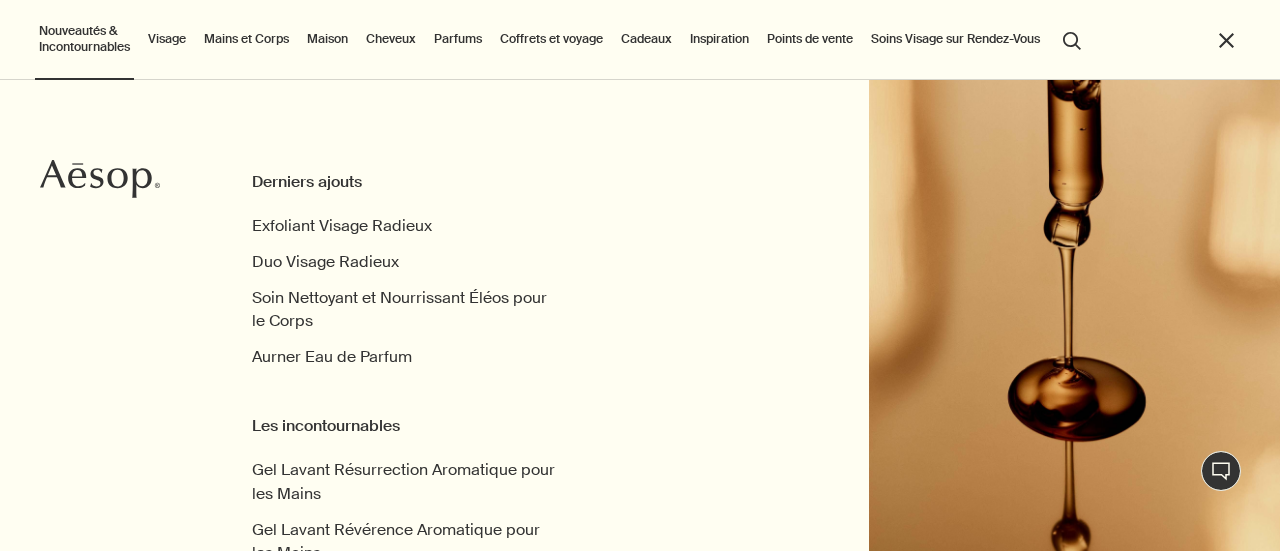 click on "Nouveautés & Incontournables" at bounding box center [84, 39] 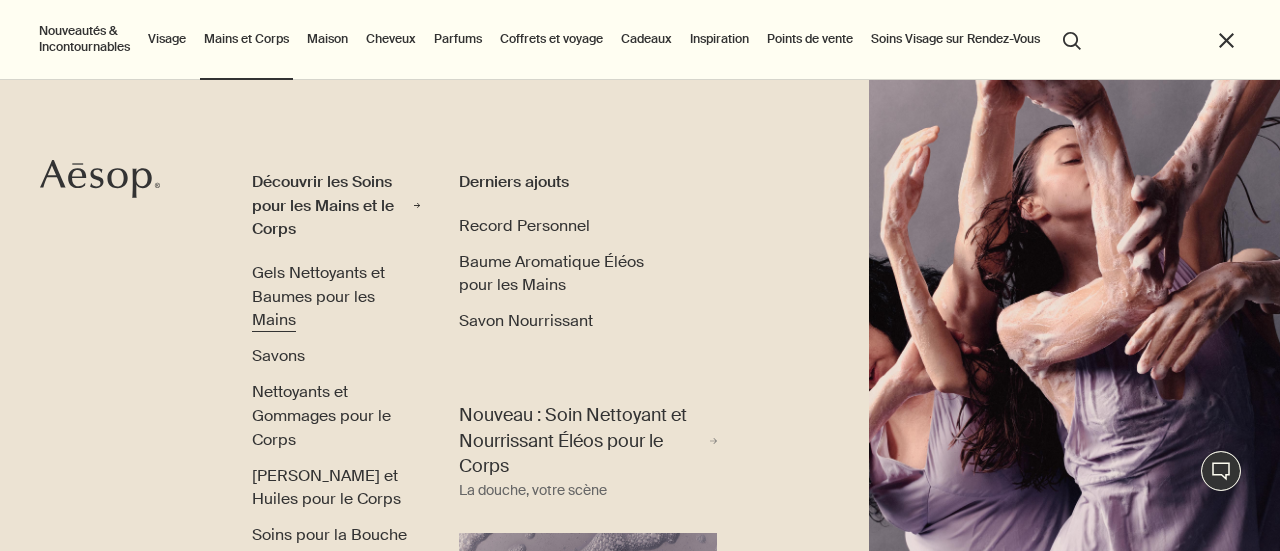 click on "Gels Nettoyants et Baumes pour les Mains" at bounding box center (318, 296) 